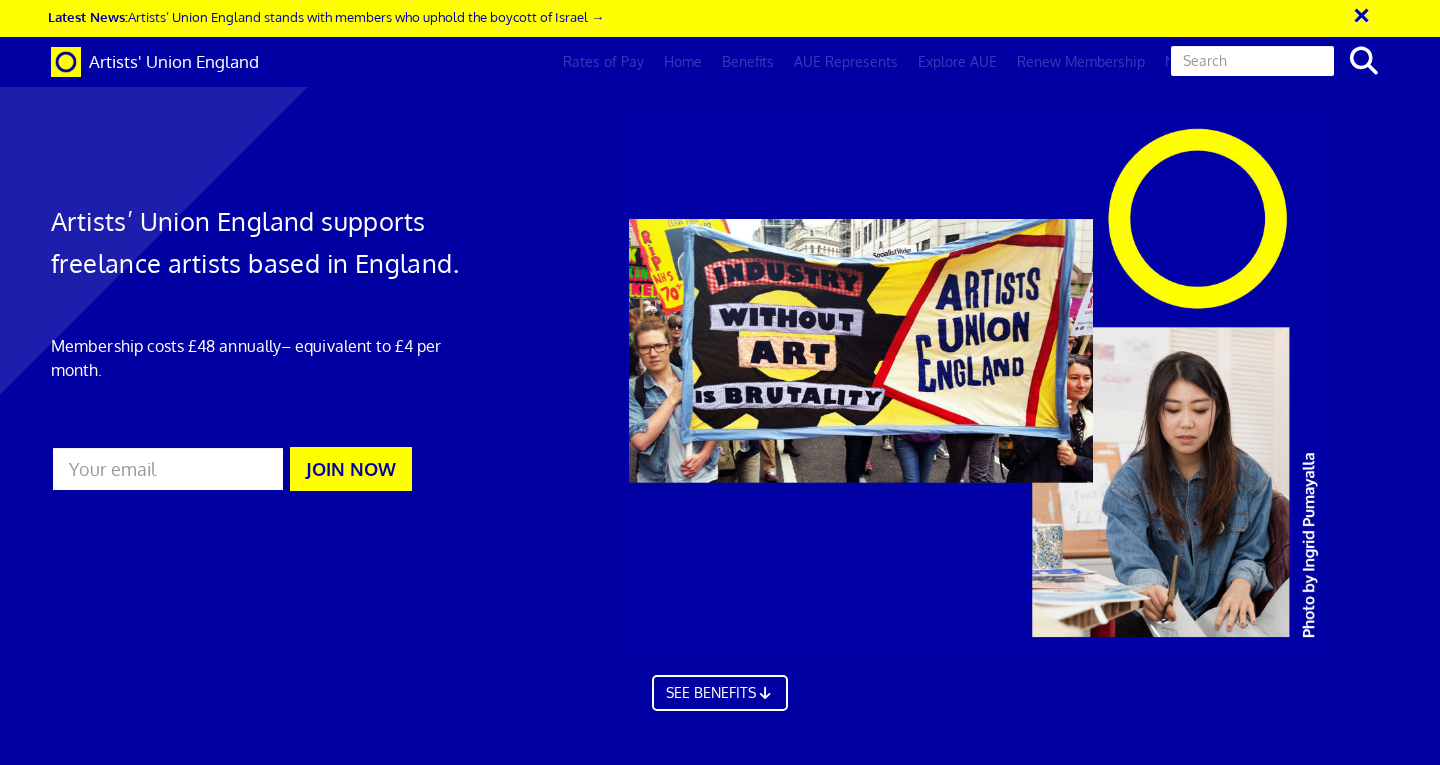 scroll, scrollTop: 0, scrollLeft: 0, axis: both 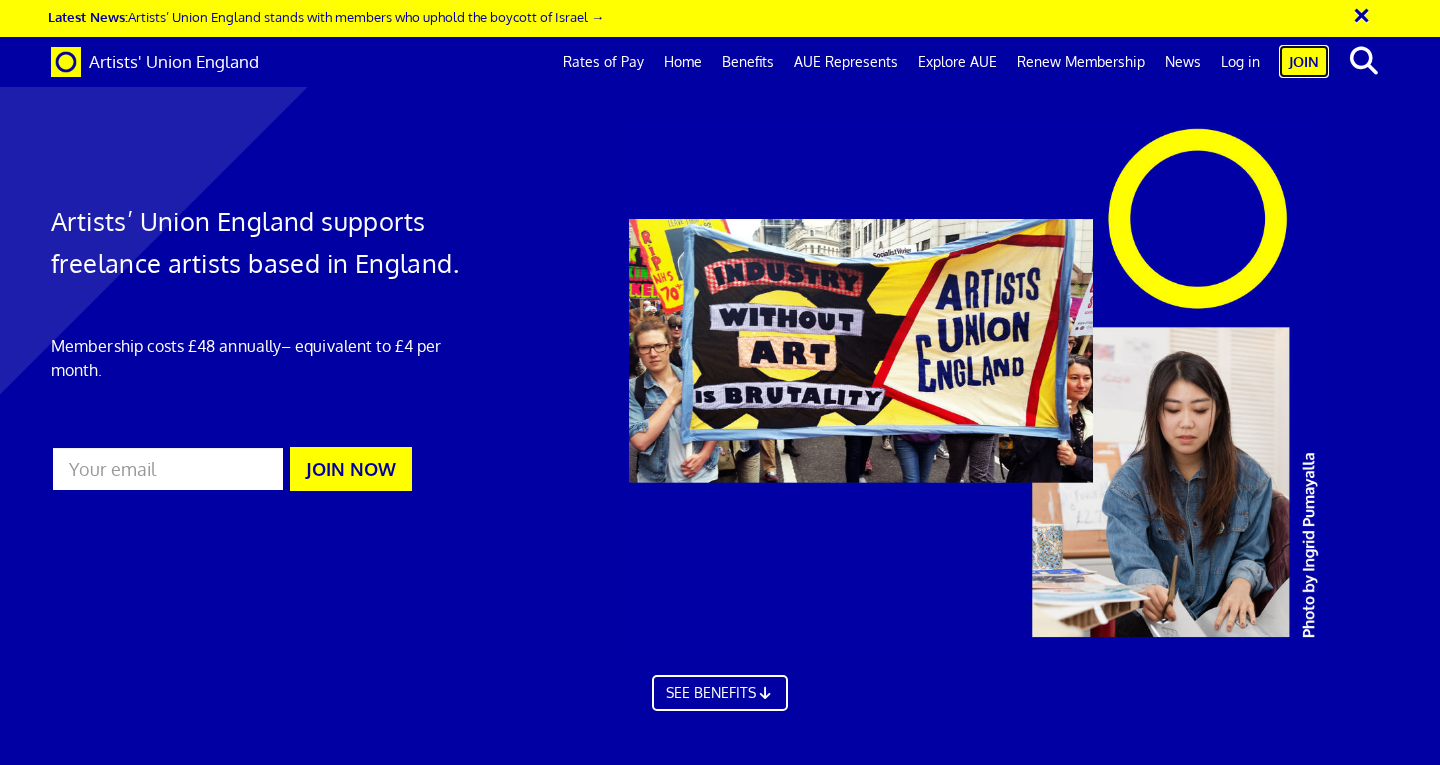 click on "Join" at bounding box center (1304, 61) 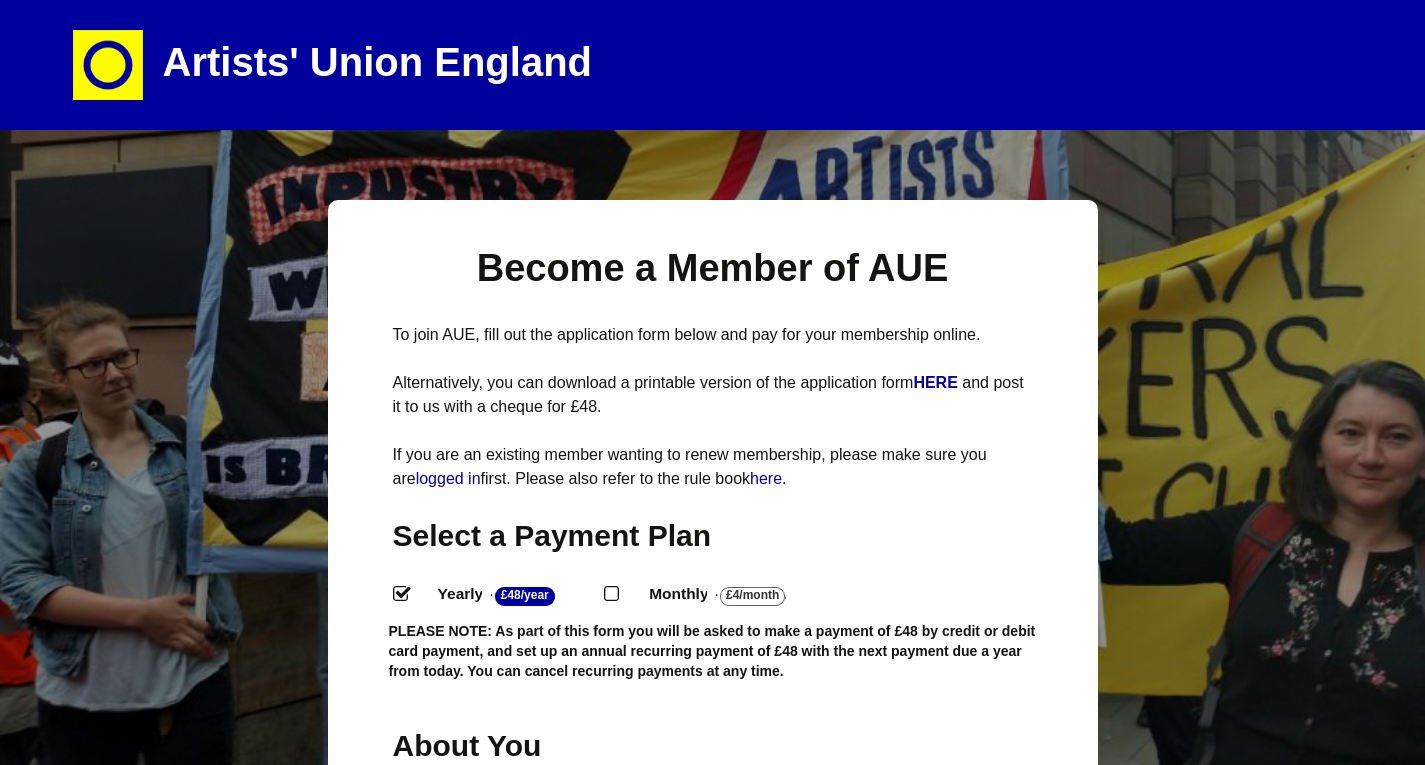 select 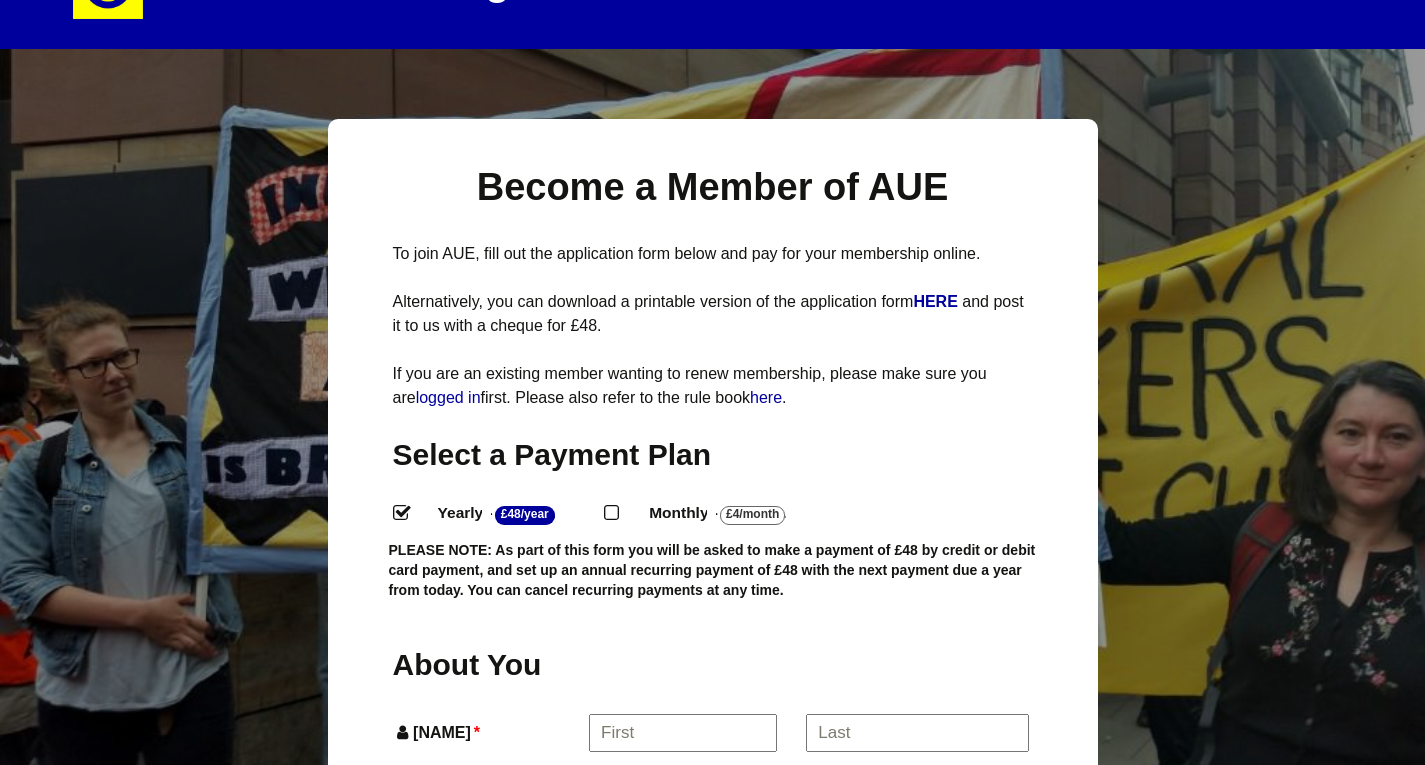 scroll, scrollTop: 0, scrollLeft: 0, axis: both 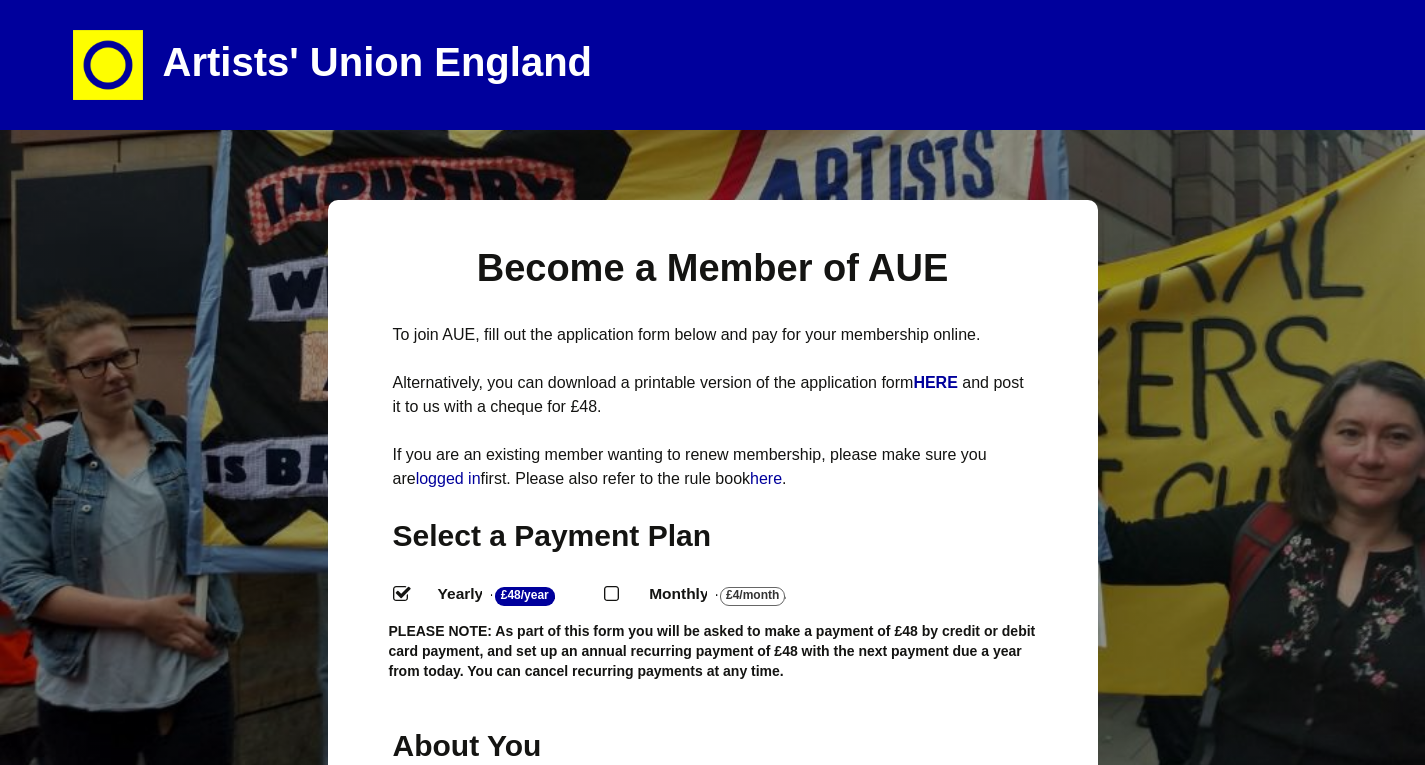 click at bounding box center (108, 65) 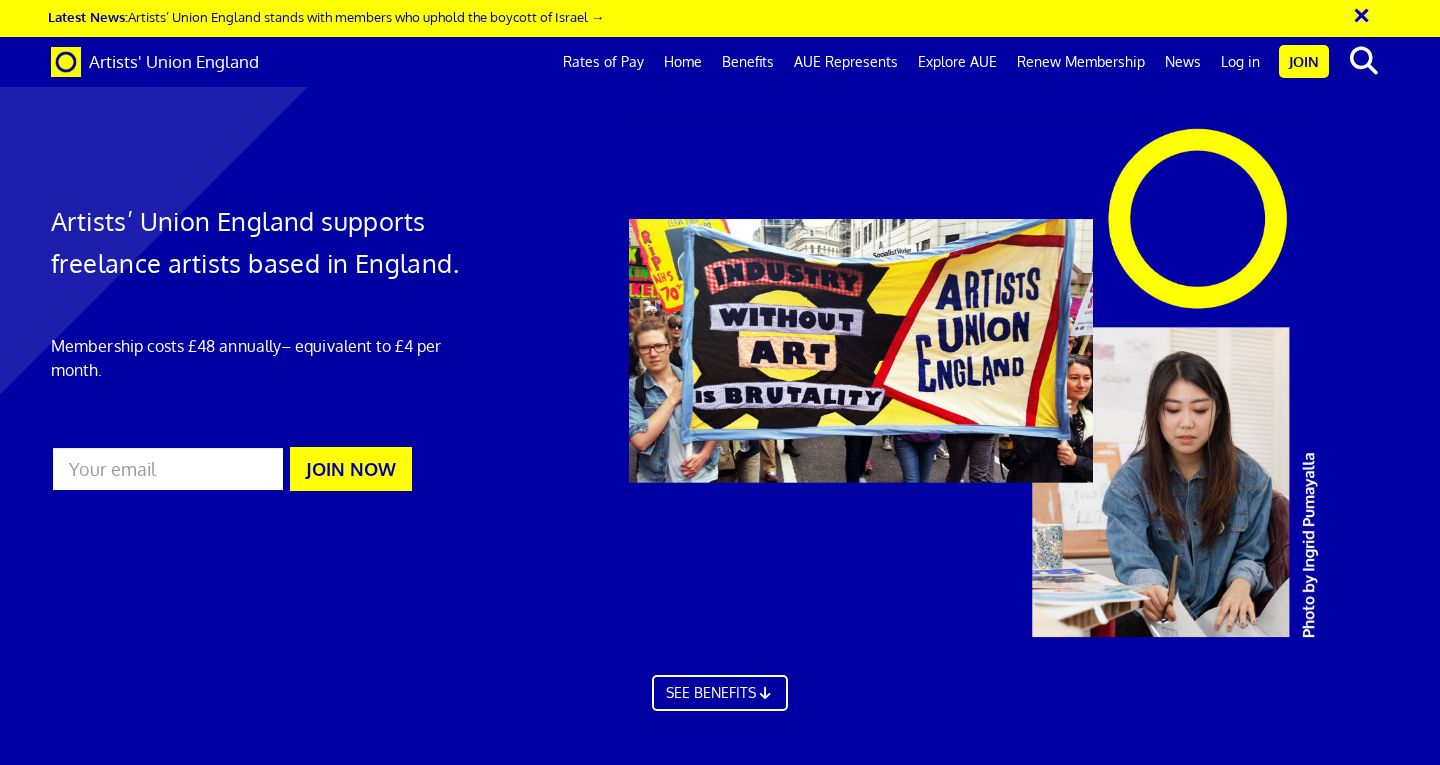 scroll, scrollTop: 0, scrollLeft: 0, axis: both 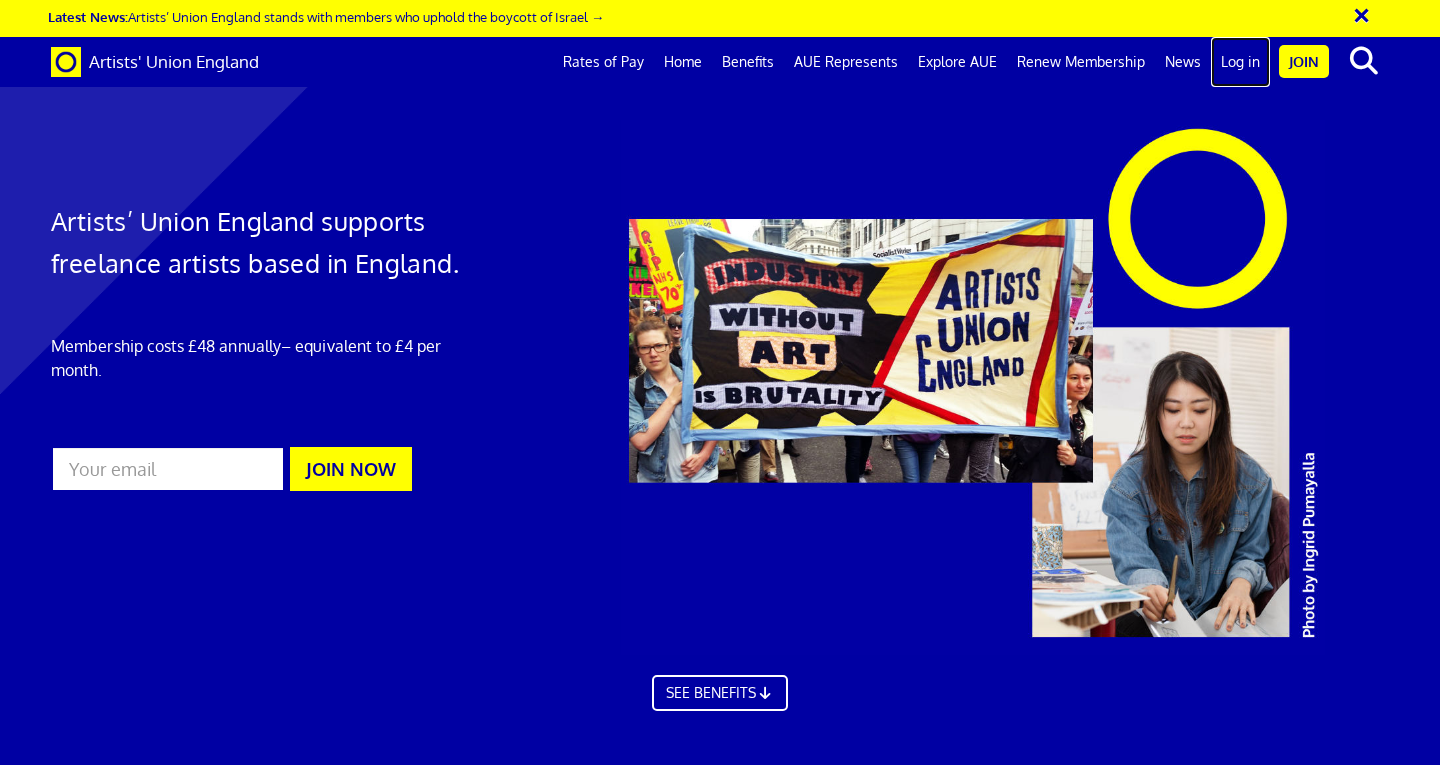 click on "Log in" at bounding box center (1240, 62) 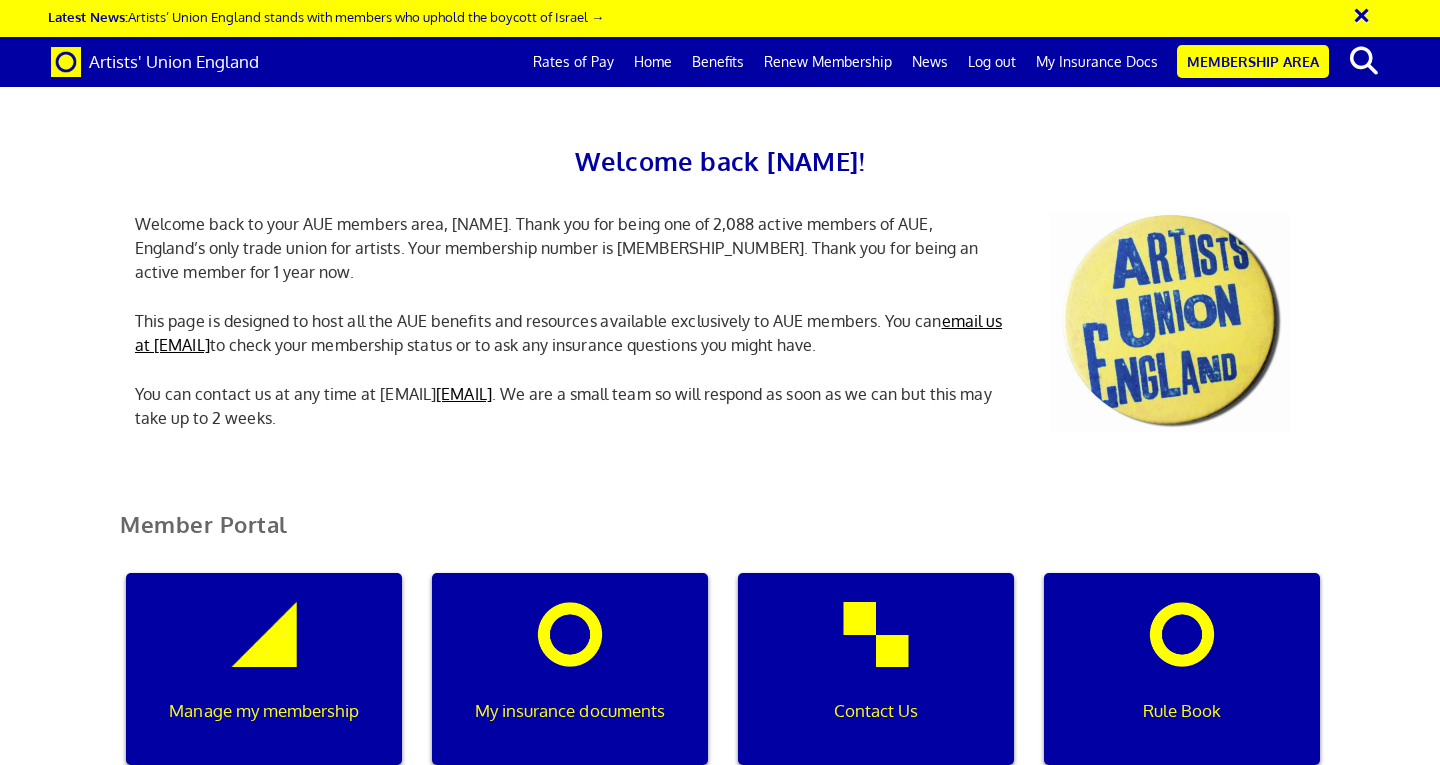 scroll, scrollTop: 0, scrollLeft: 0, axis: both 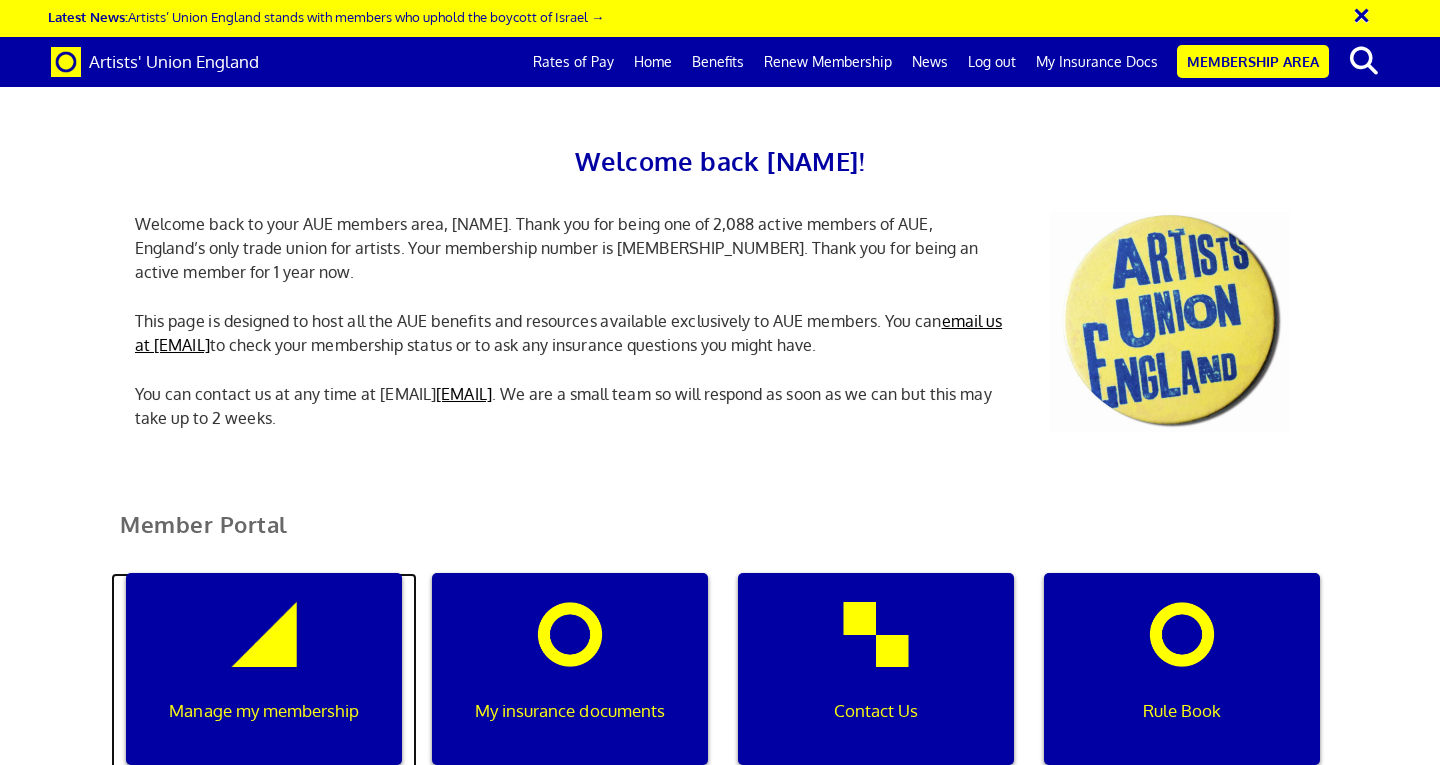 click on "Manage my membership" at bounding box center (264, 669) 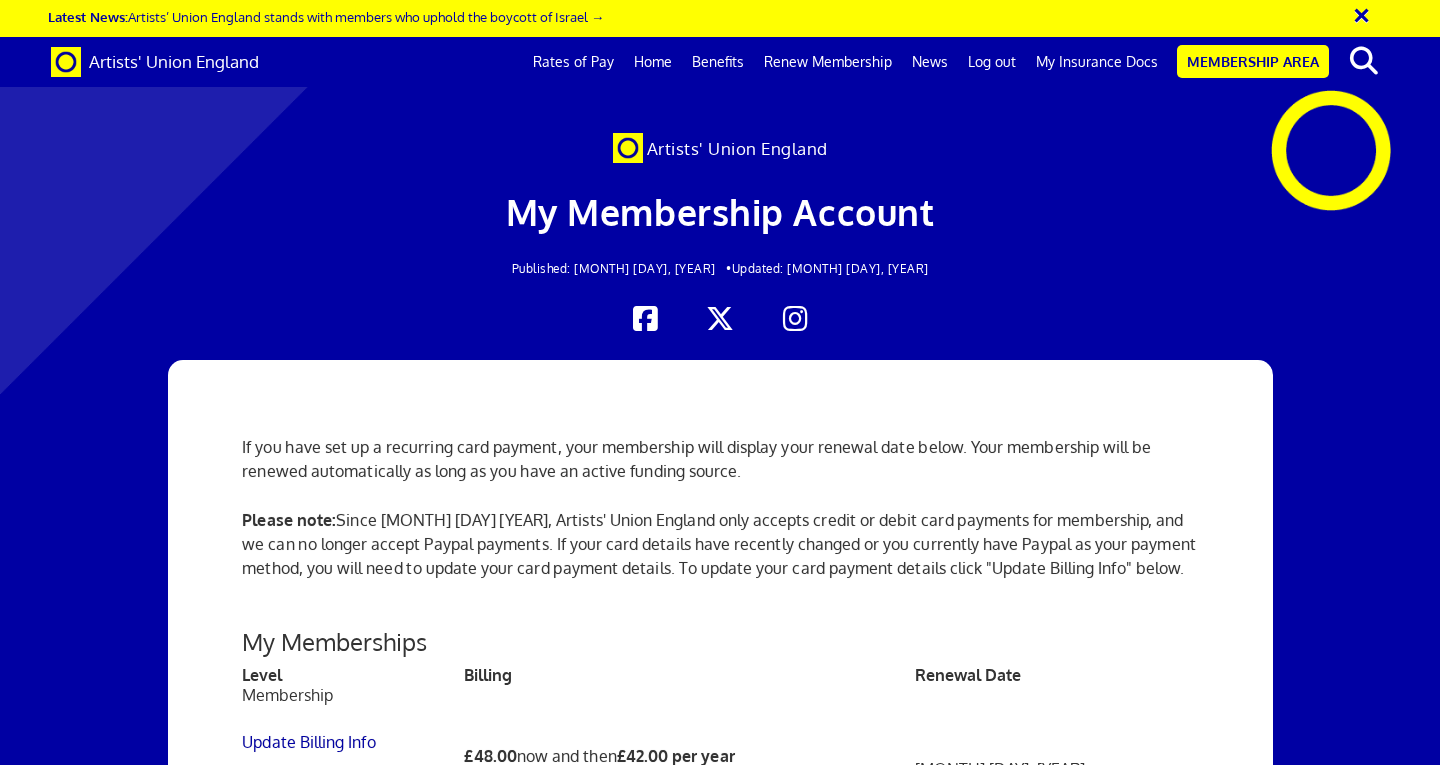 scroll, scrollTop: 0, scrollLeft: 0, axis: both 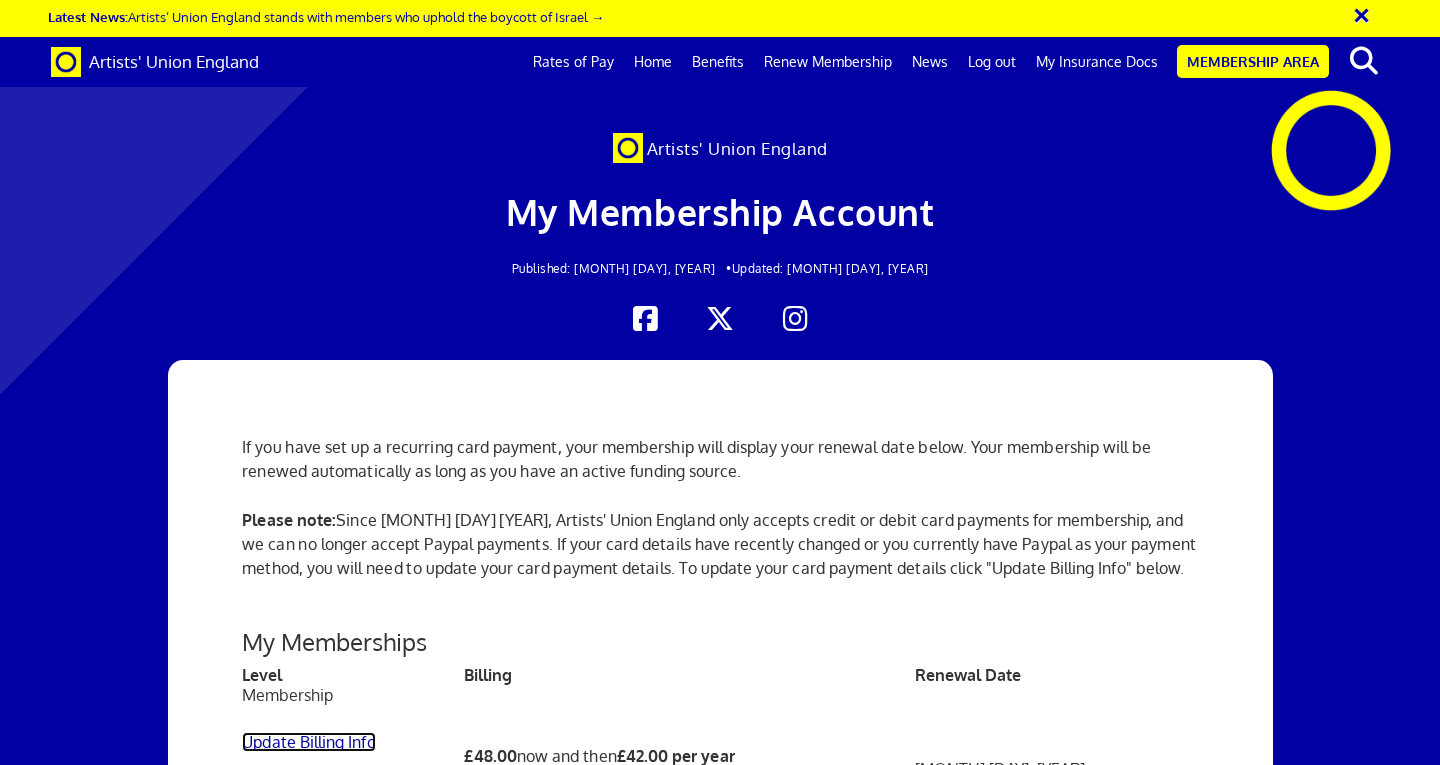 click on "Update Billing Info" at bounding box center (308, 742) 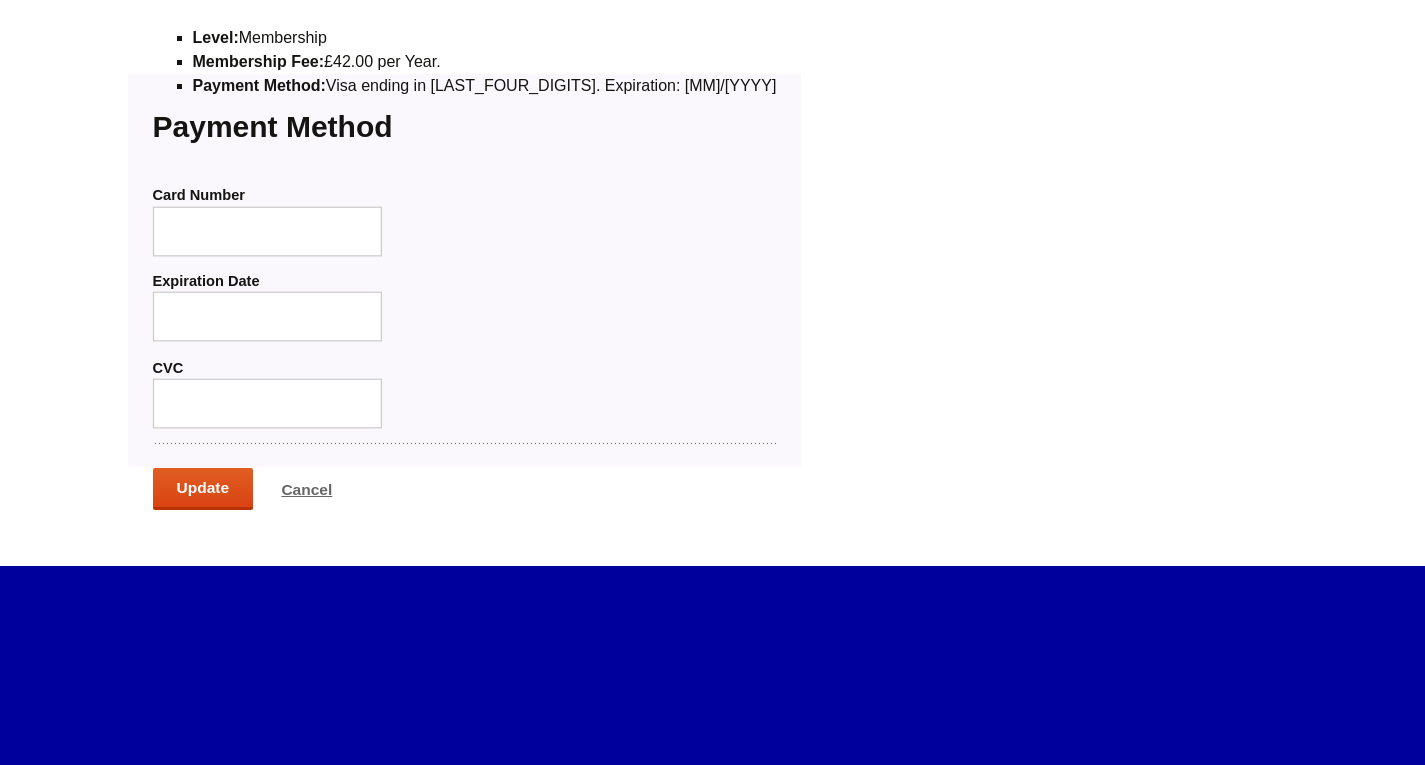 scroll, scrollTop: 300, scrollLeft: 0, axis: vertical 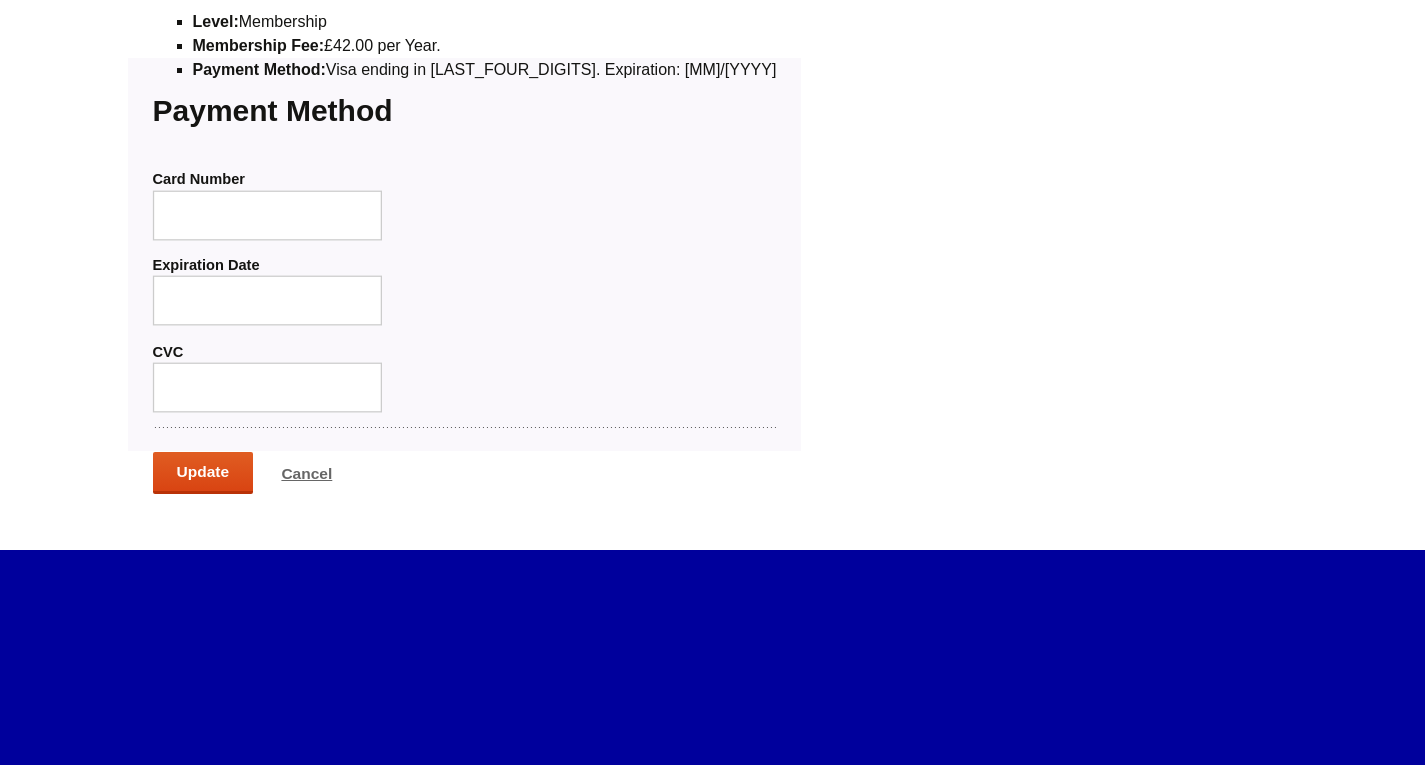 click at bounding box center [267, 301] 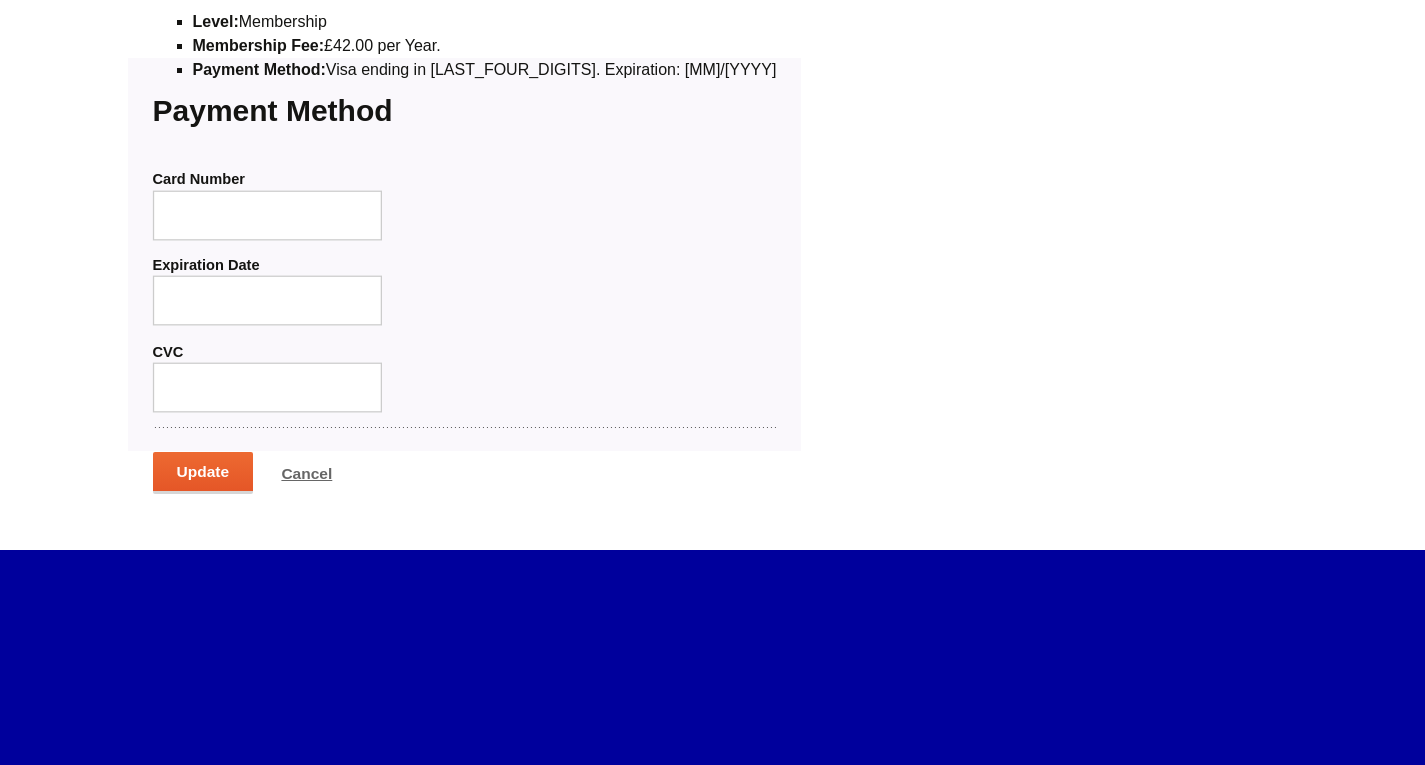 click on "Update" at bounding box center (203, 473) 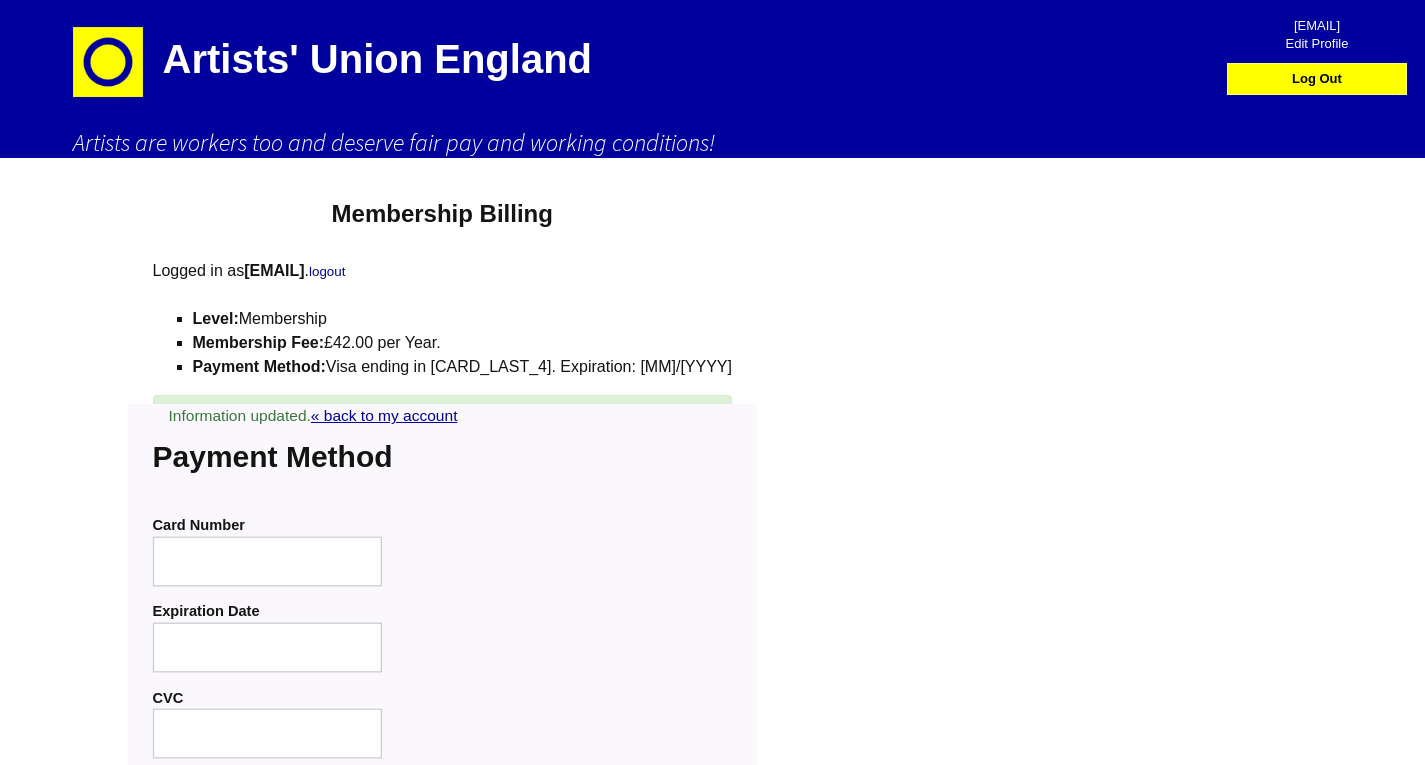 scroll, scrollTop: 0, scrollLeft: 0, axis: both 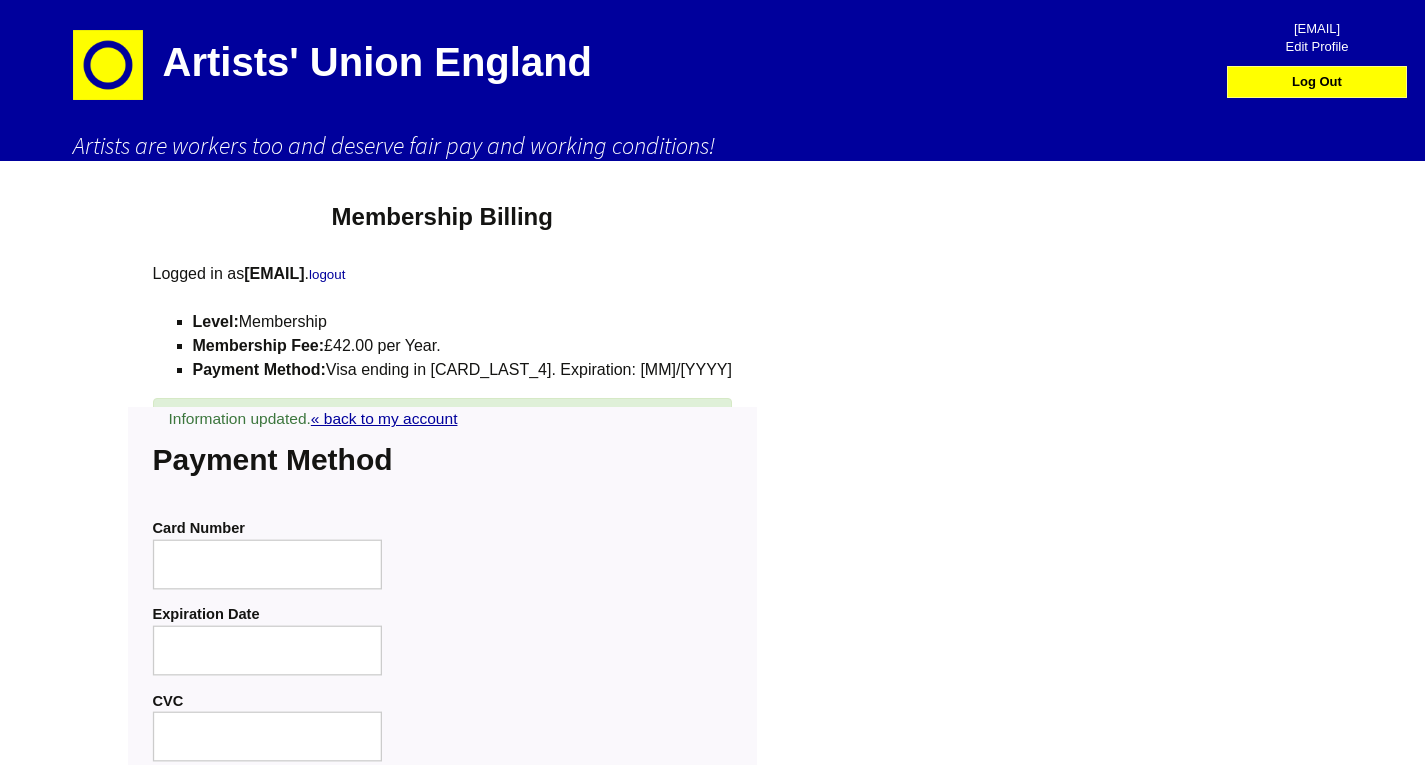 click on "Log Out" at bounding box center [1317, 82] 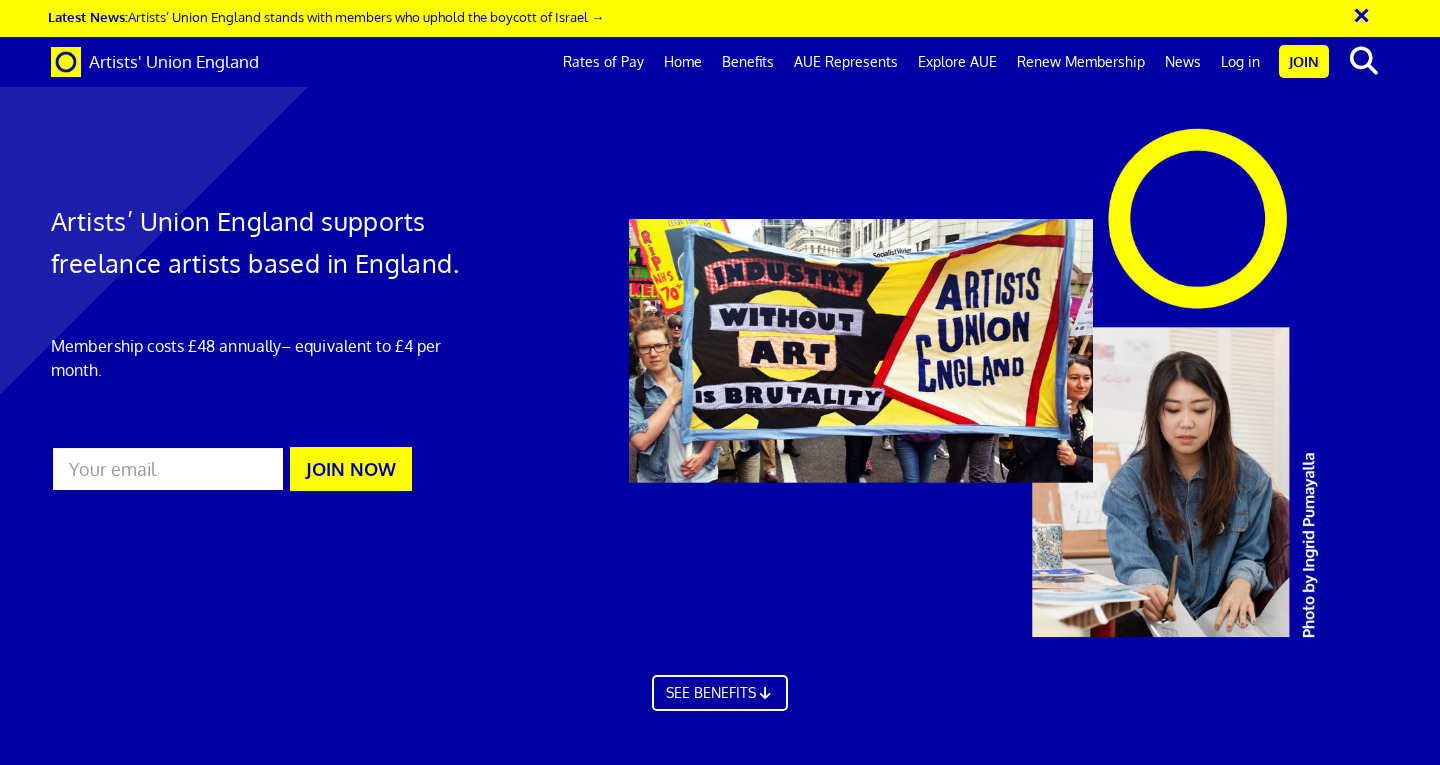 scroll, scrollTop: 0, scrollLeft: 0, axis: both 